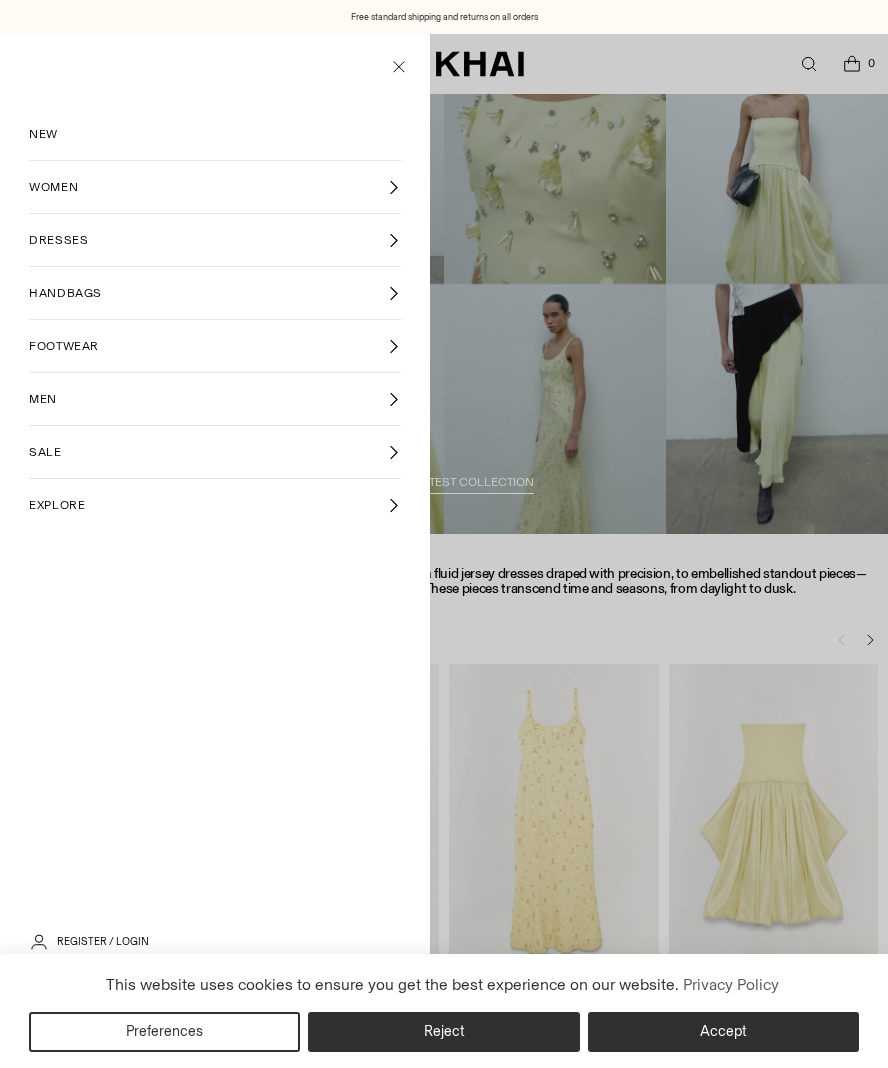 scroll, scrollTop: 0, scrollLeft: 0, axis: both 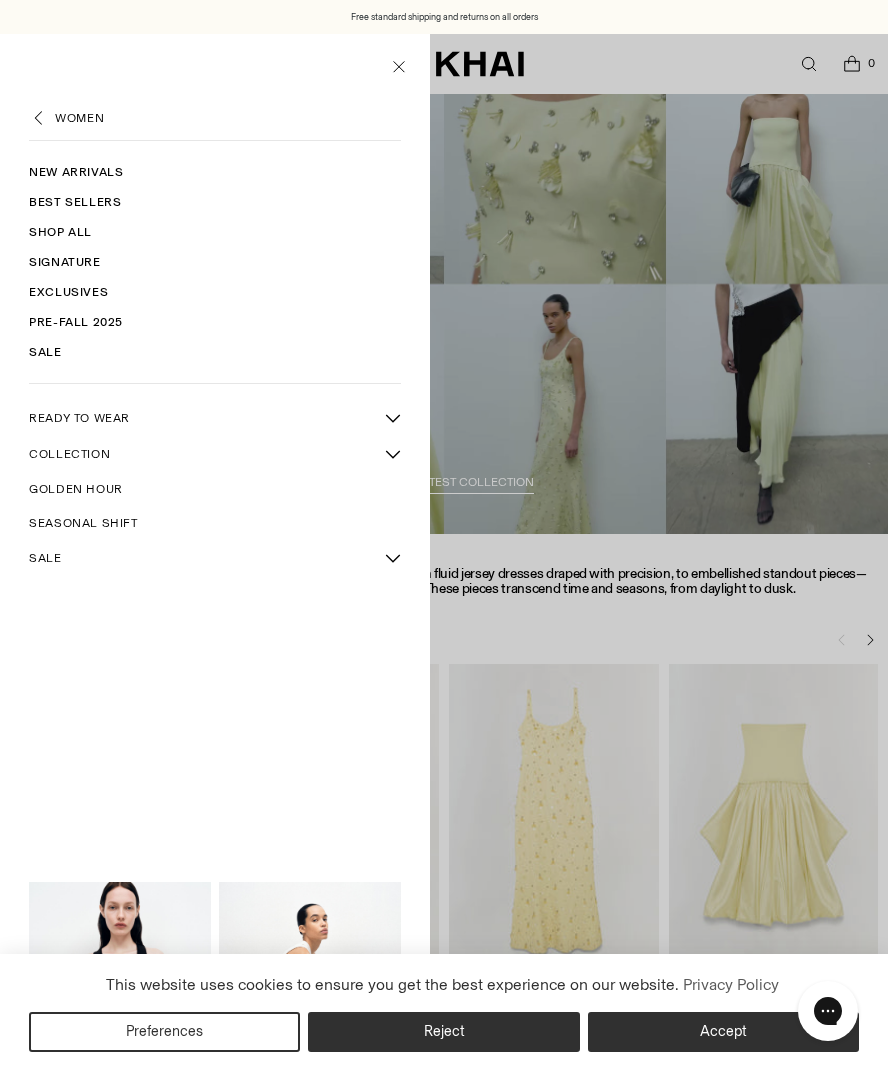 click on "Best Sellers" at bounding box center [214, 202] 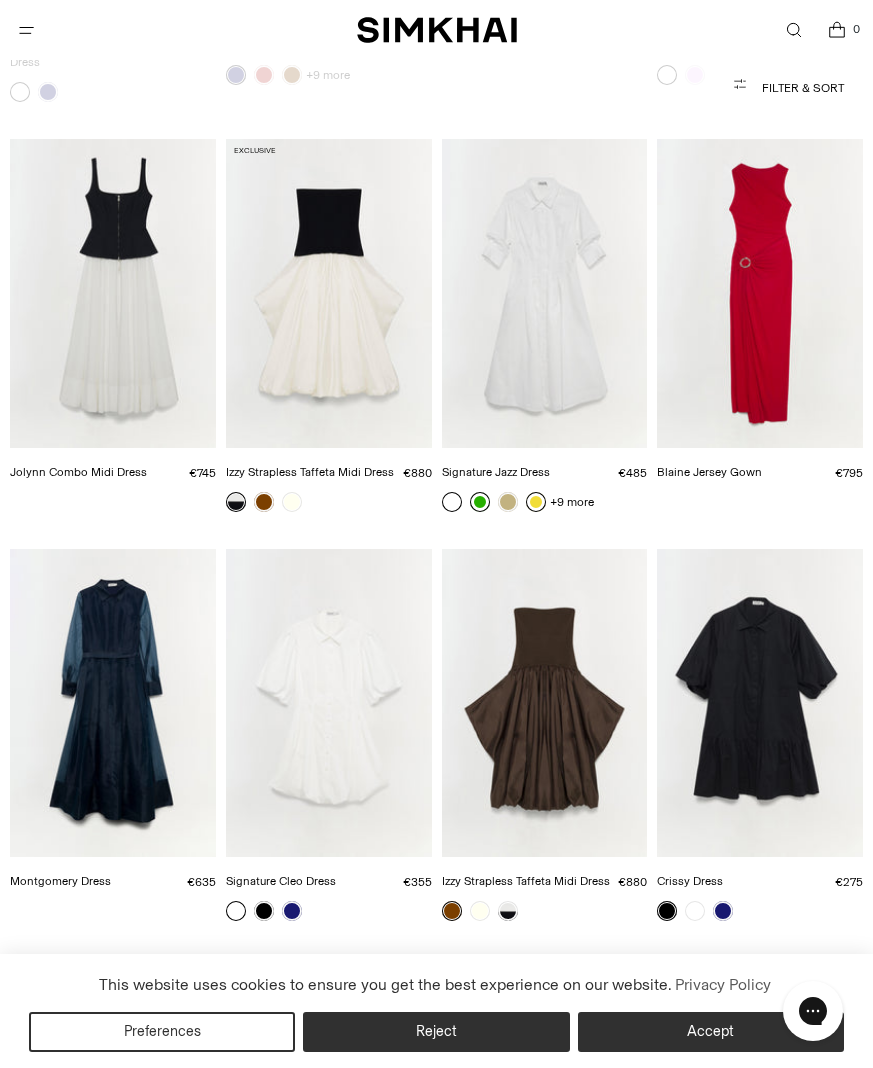 scroll, scrollTop: 0, scrollLeft: 0, axis: both 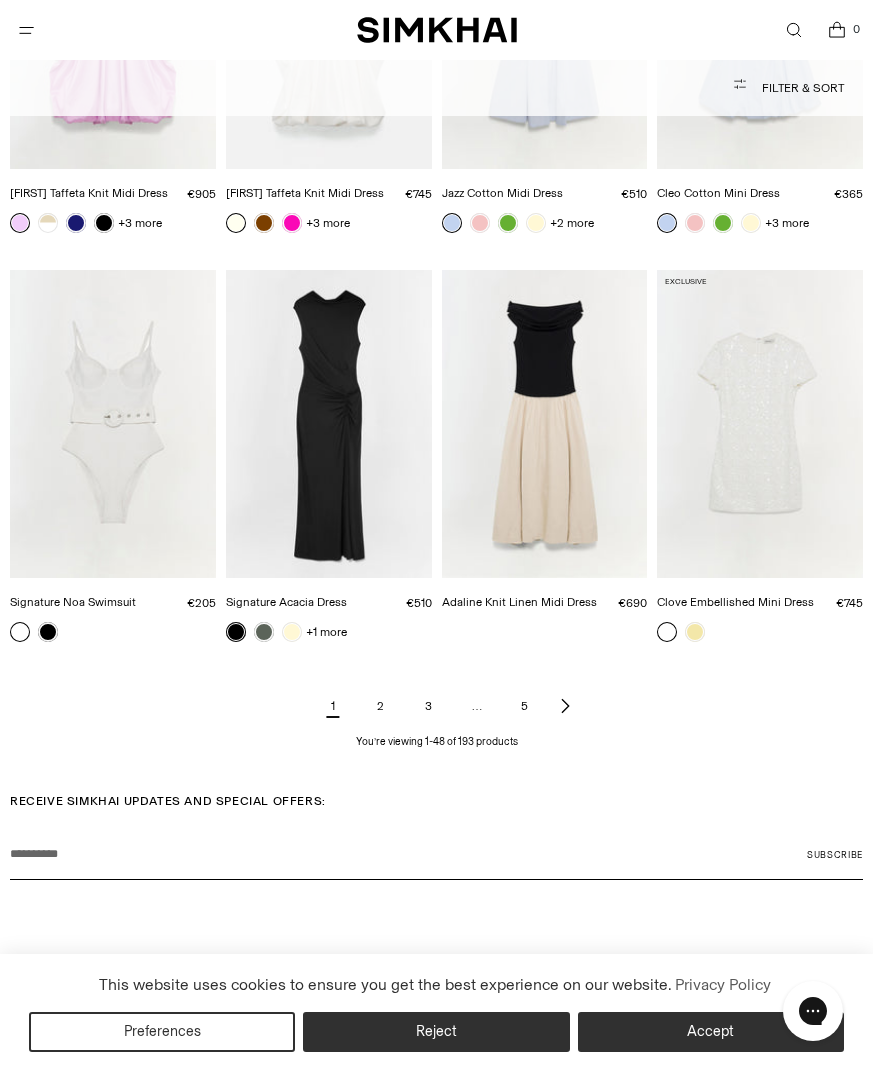 click on "2" at bounding box center (381, 706) 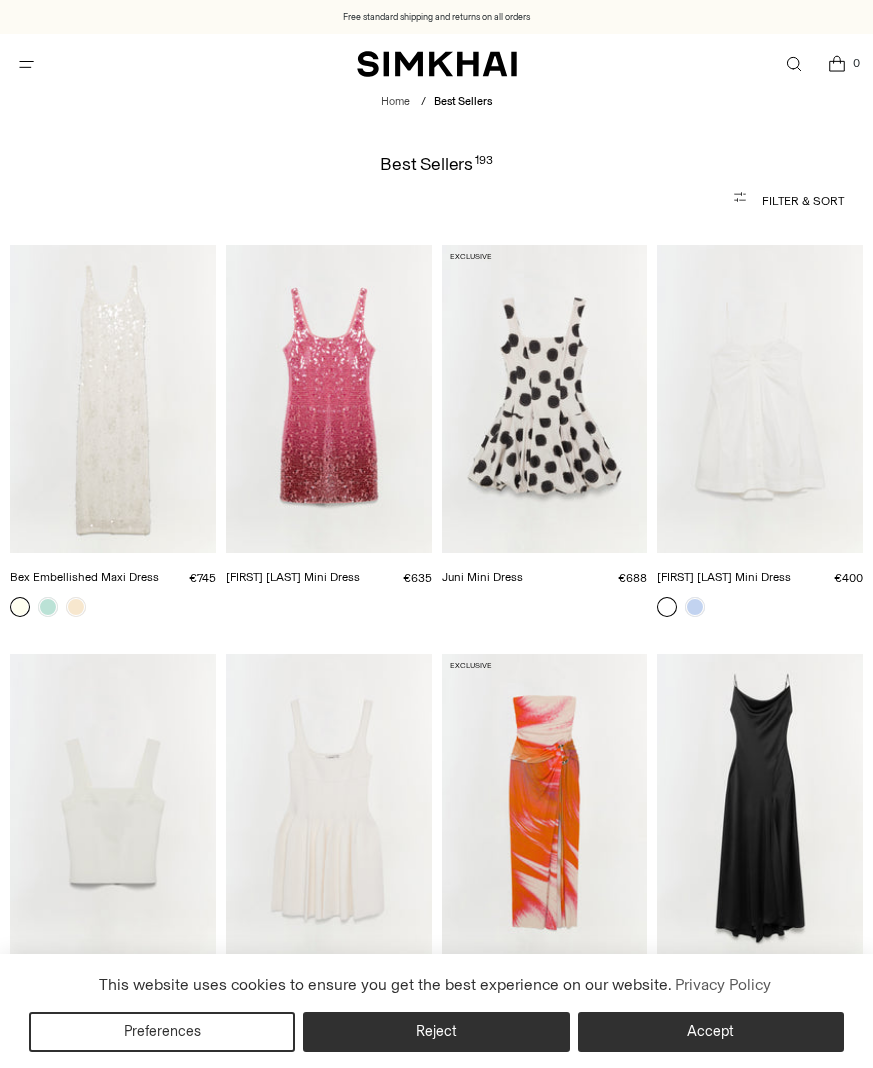 scroll, scrollTop: 0, scrollLeft: 0, axis: both 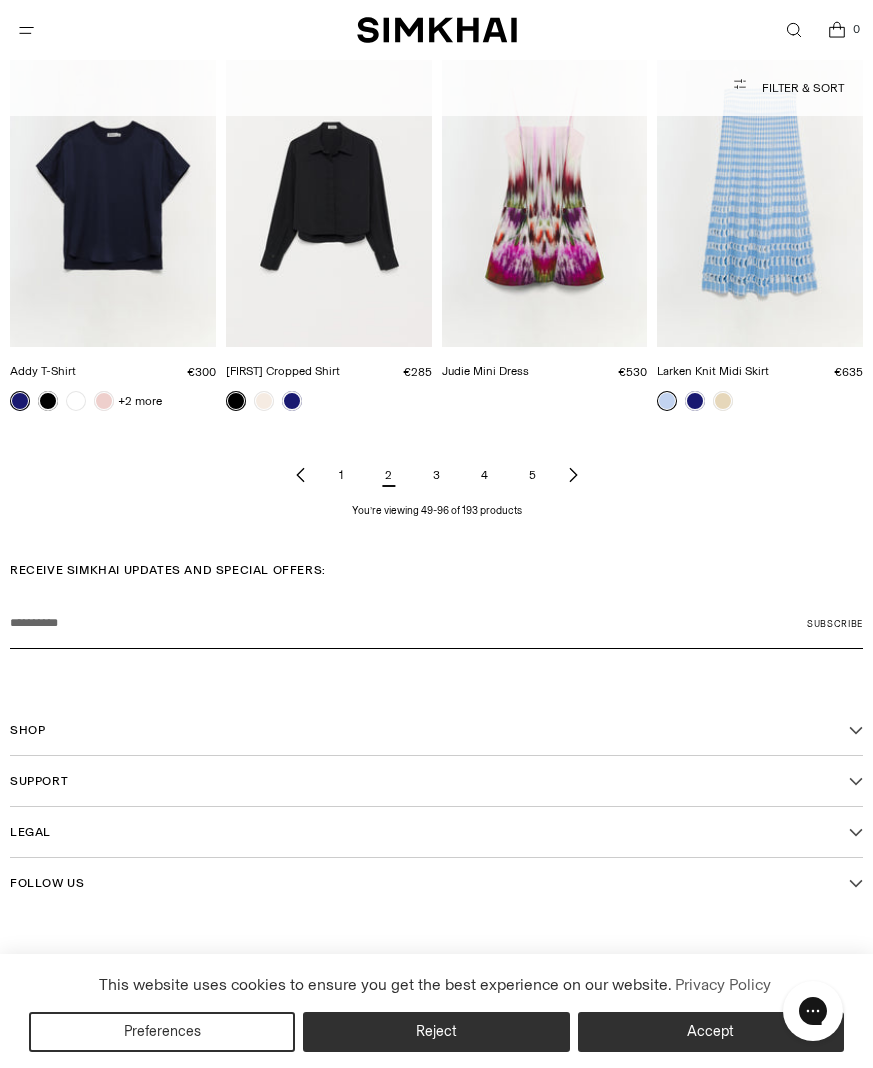 click on "3" at bounding box center [437, 475] 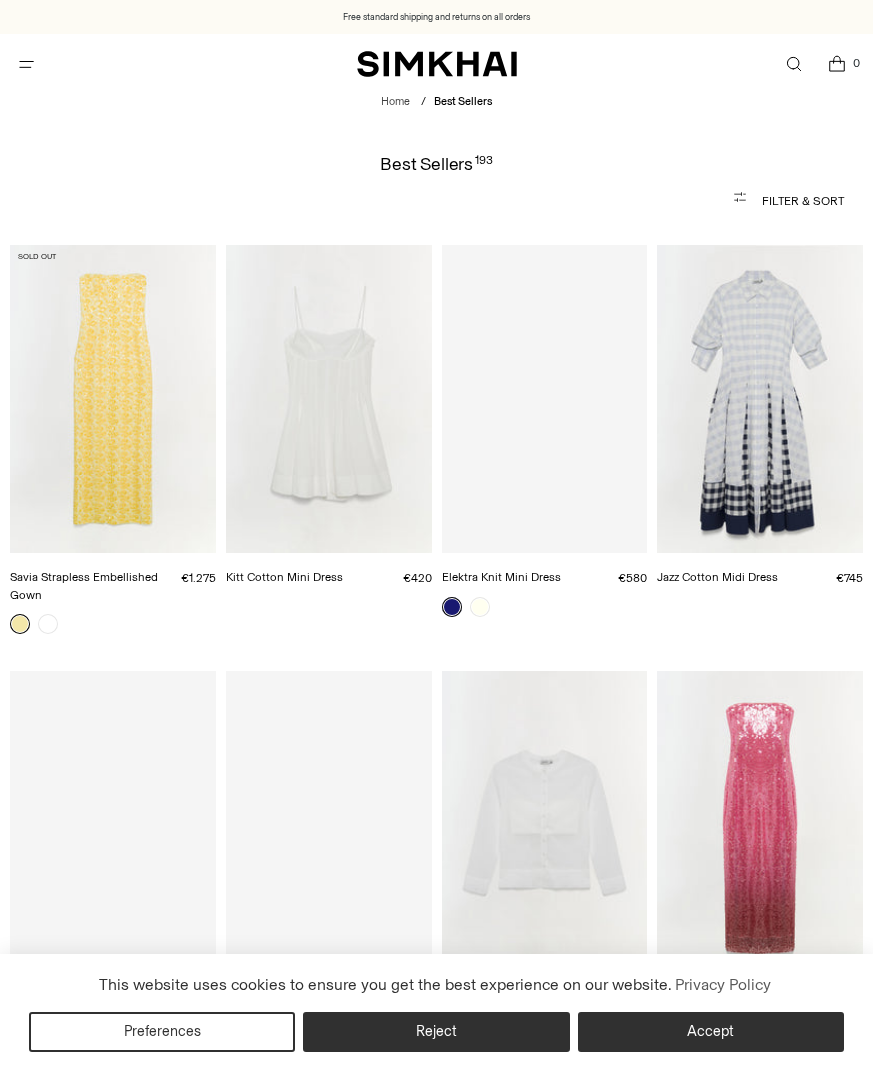 scroll, scrollTop: 0, scrollLeft: 0, axis: both 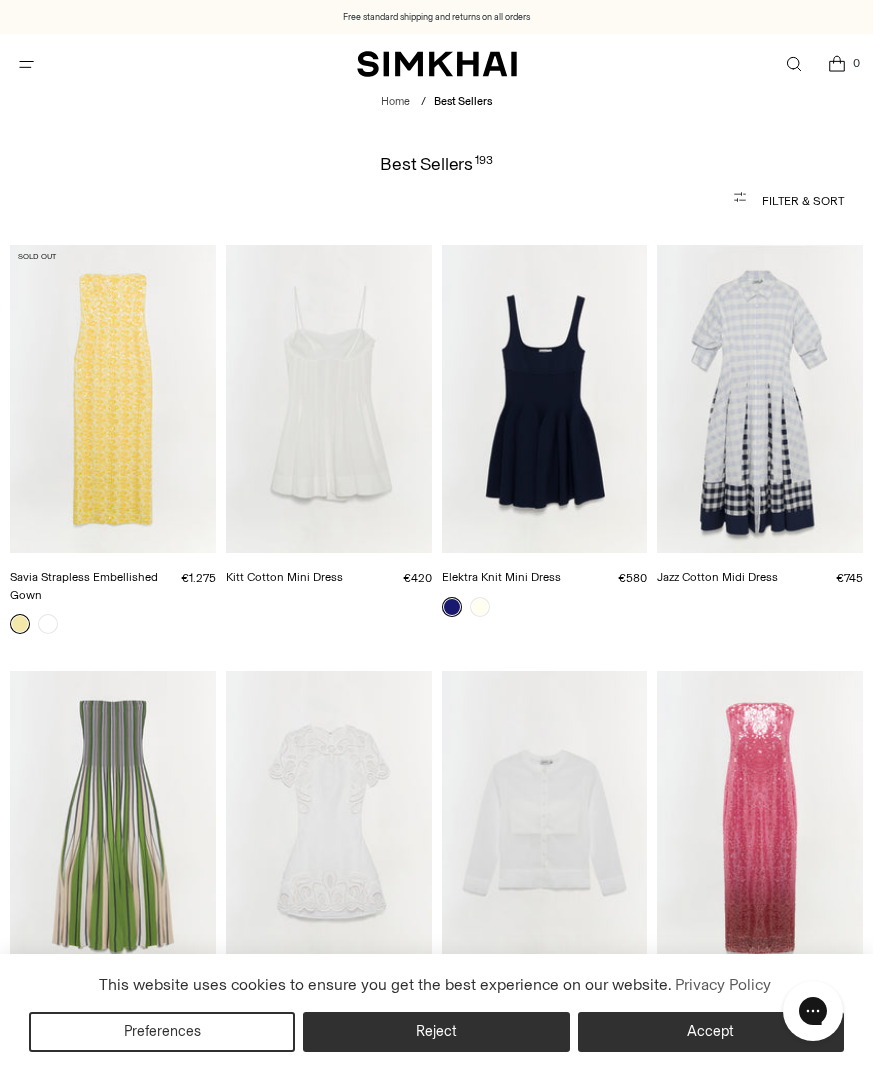 drag, startPoint x: 869, startPoint y: 171, endPoint x: 886, endPoint y: 168, distance: 17.262676 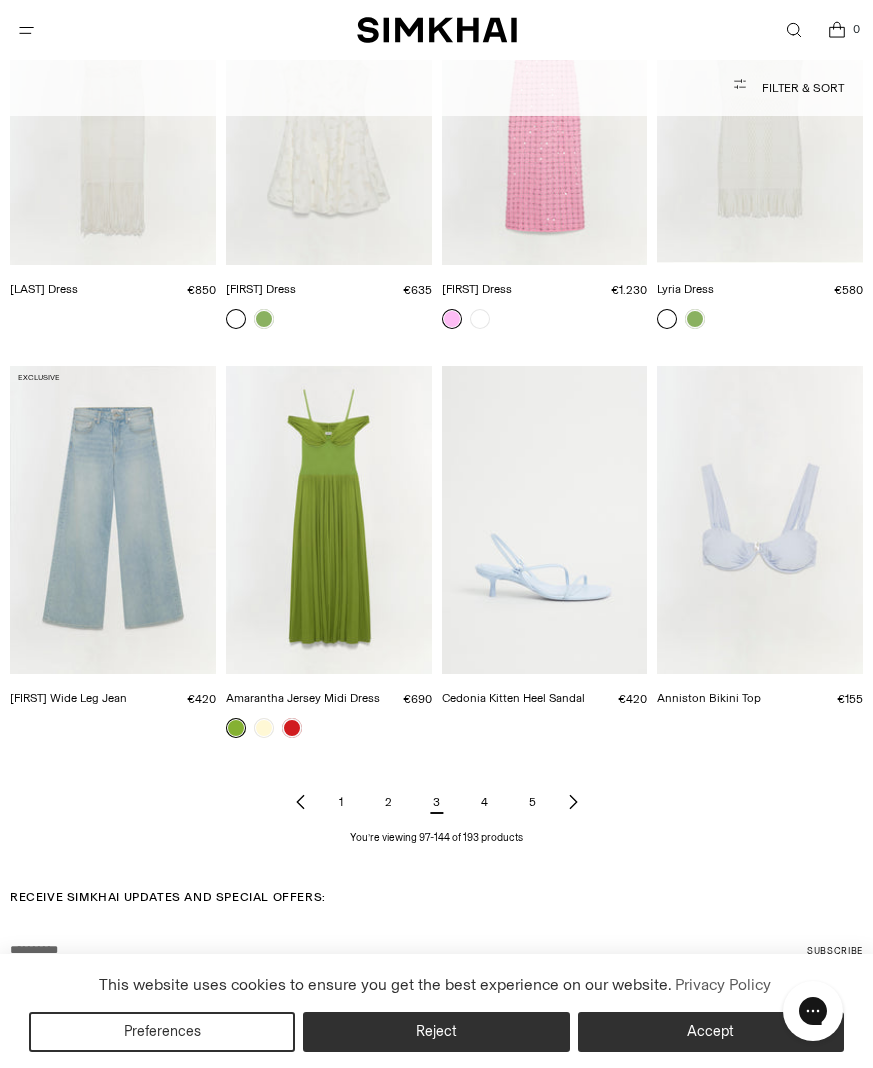 scroll, scrollTop: 4388, scrollLeft: 0, axis: vertical 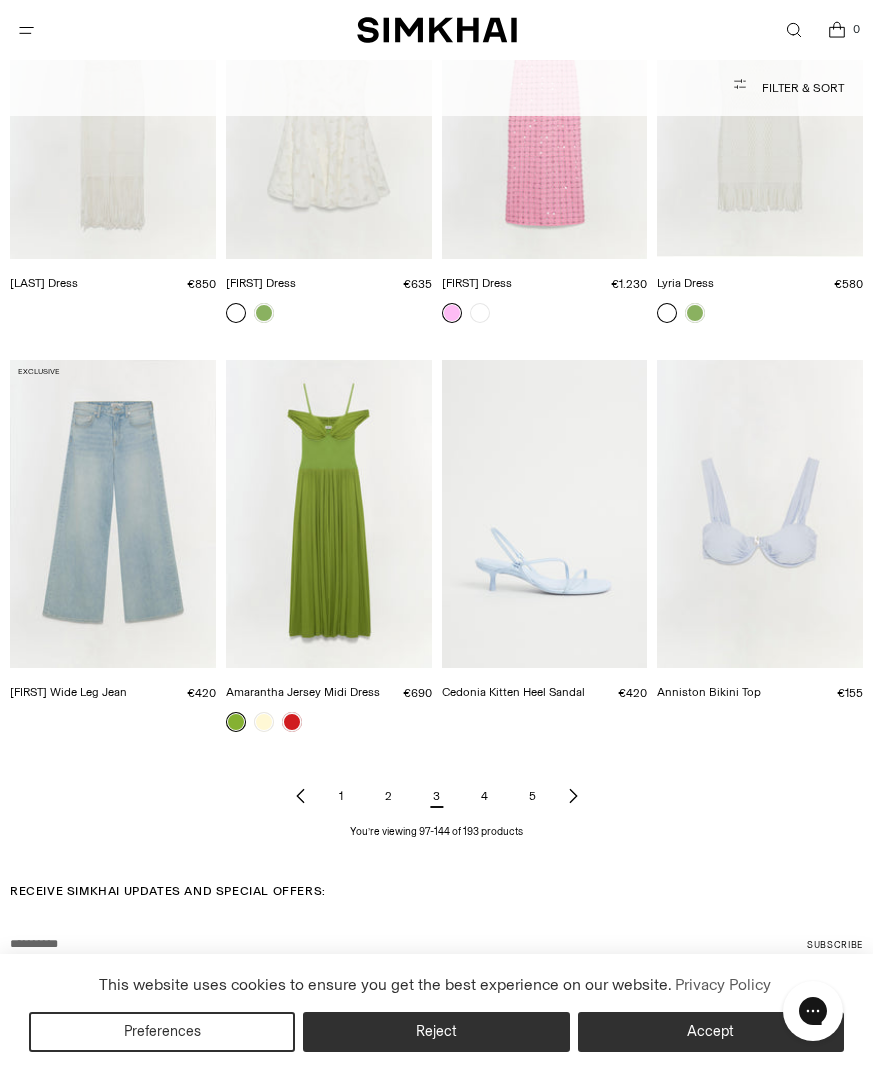 click on "4" at bounding box center [485, 796] 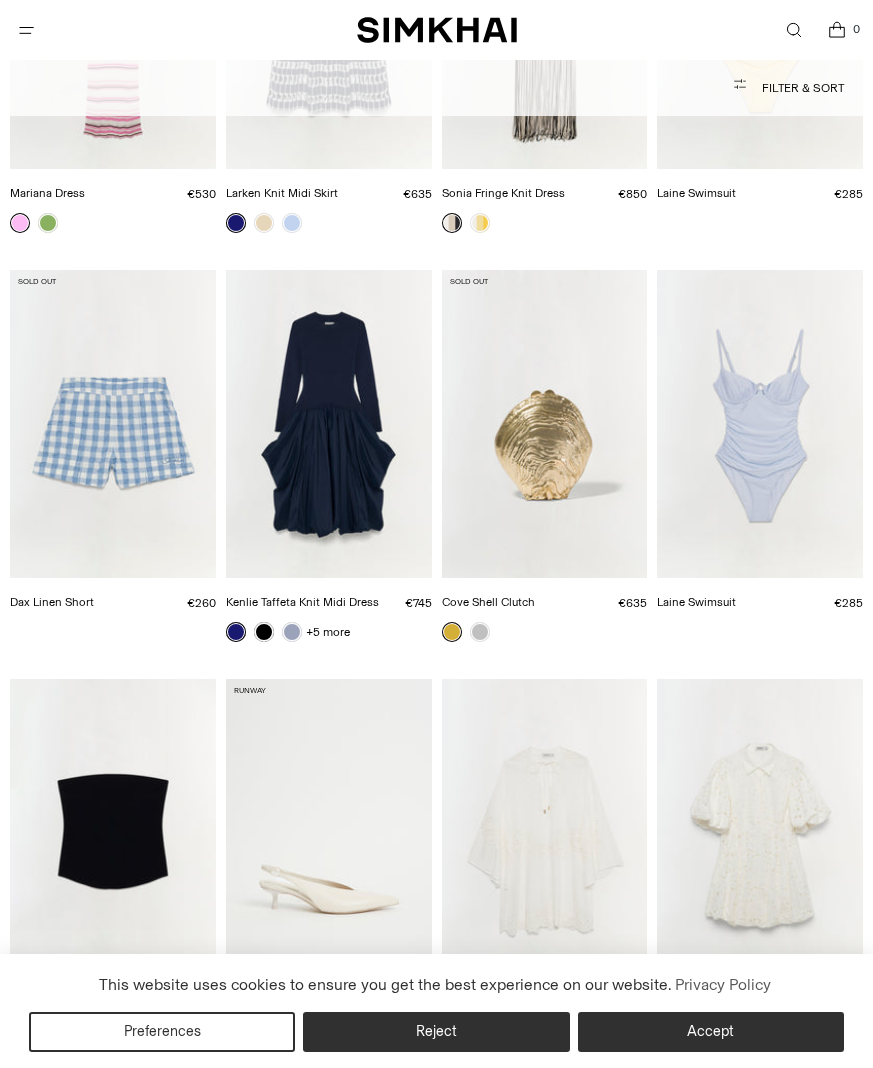 scroll, scrollTop: 952, scrollLeft: 0, axis: vertical 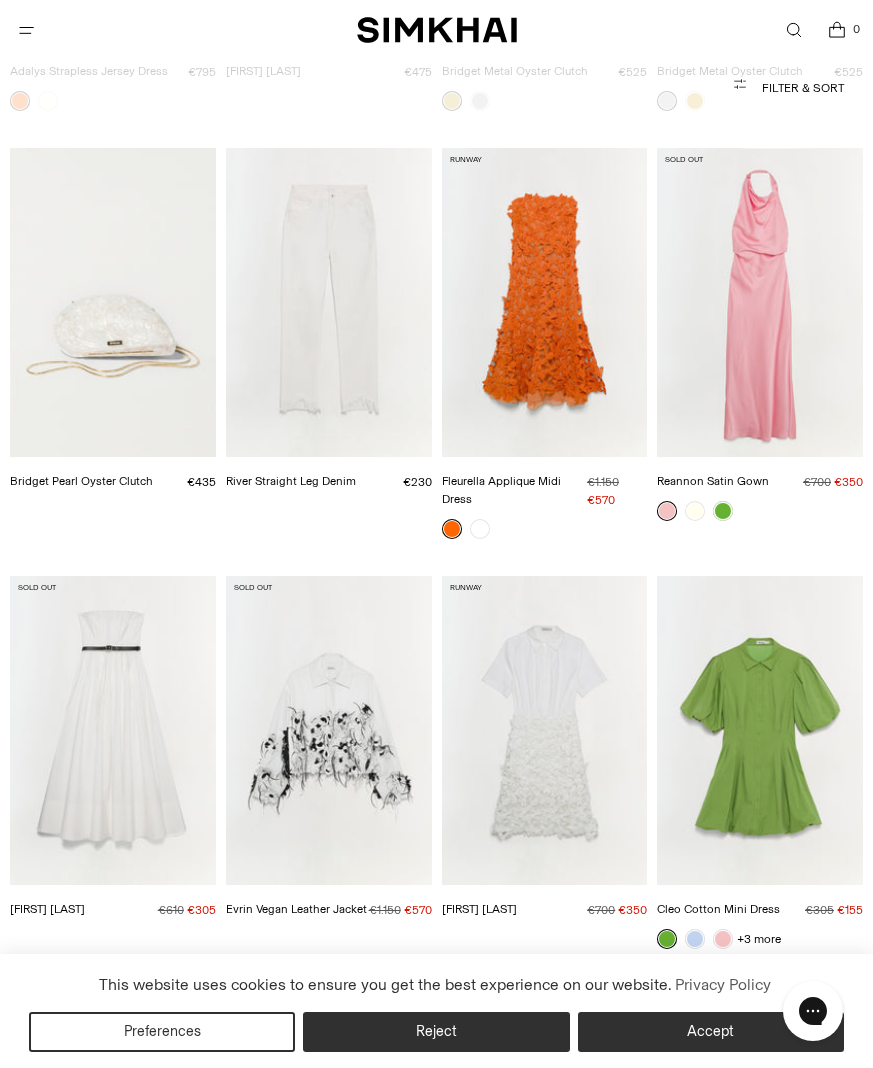 click at bounding box center [0, 0] 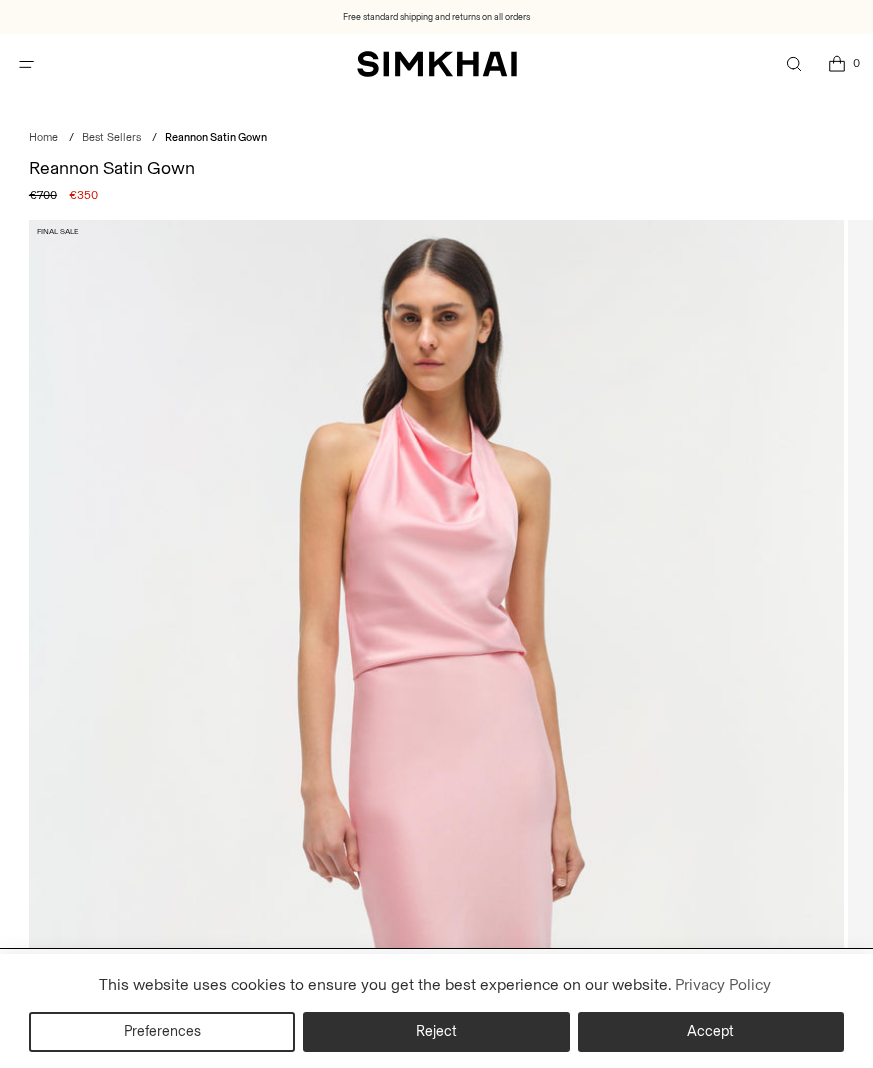 scroll, scrollTop: 0, scrollLeft: 0, axis: both 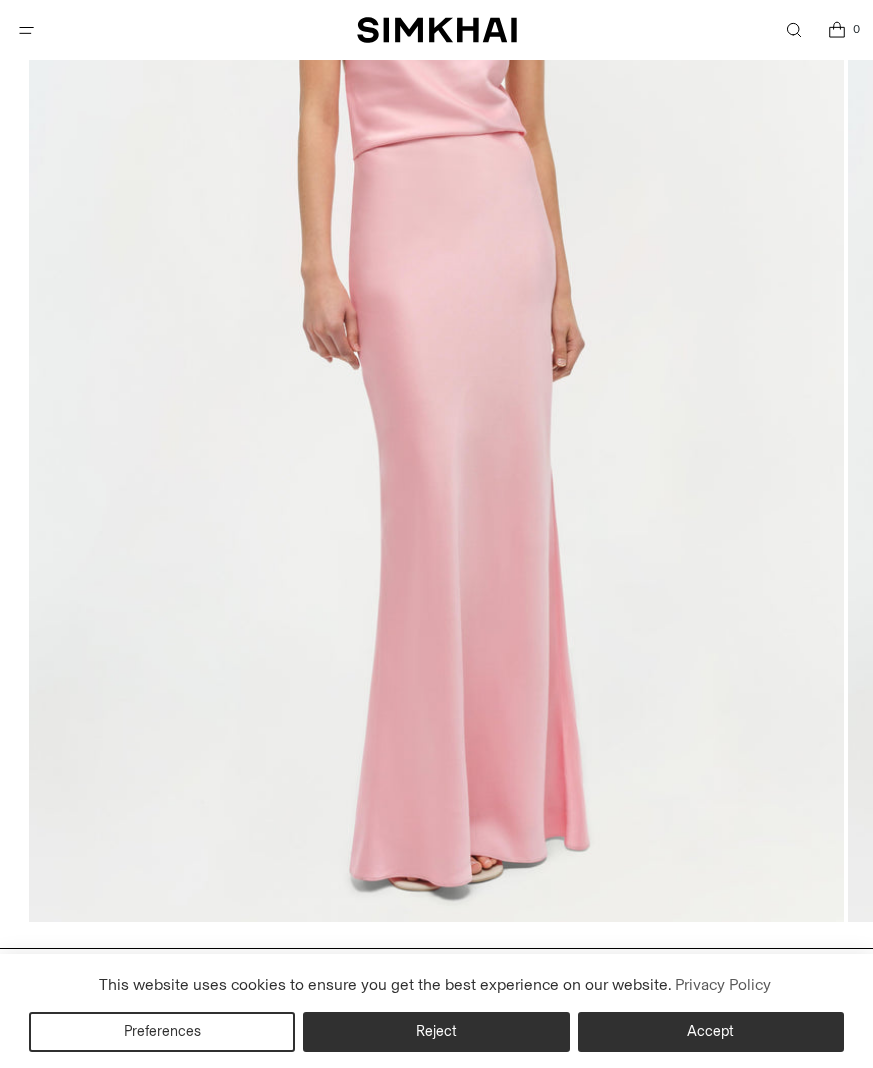click at bounding box center (436, 311) 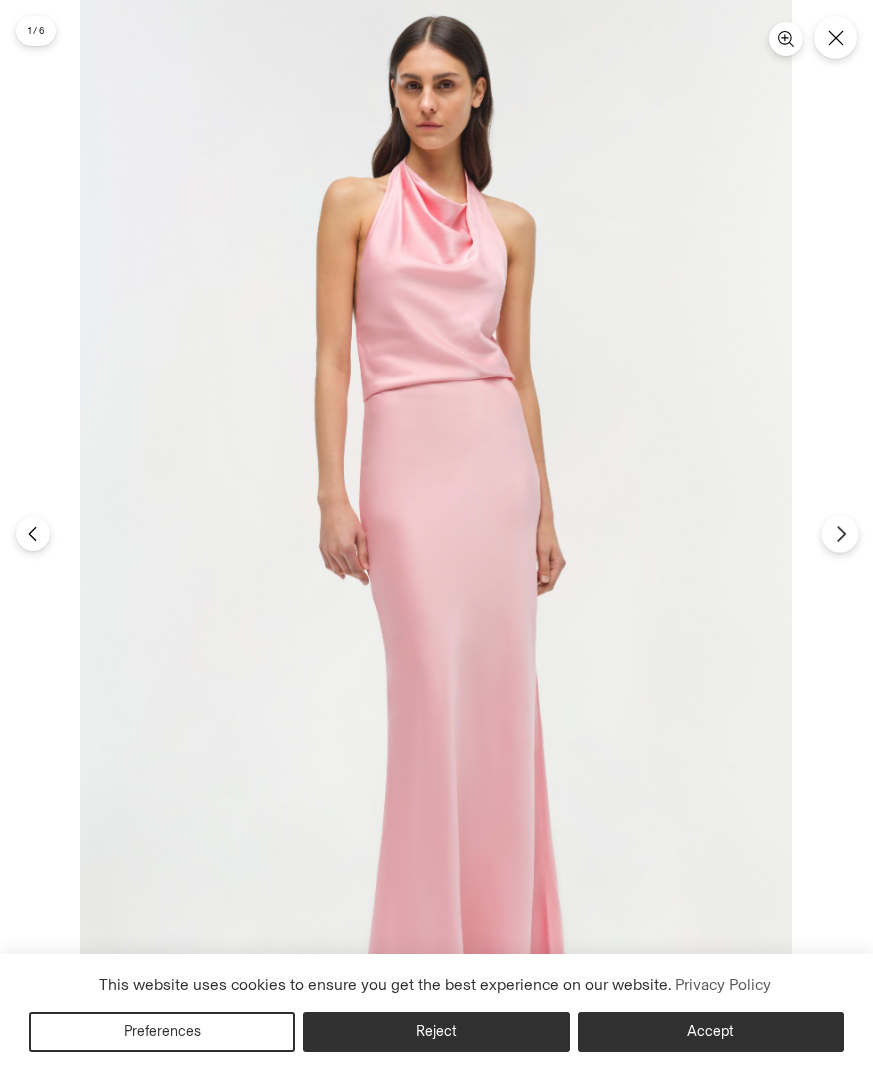 click 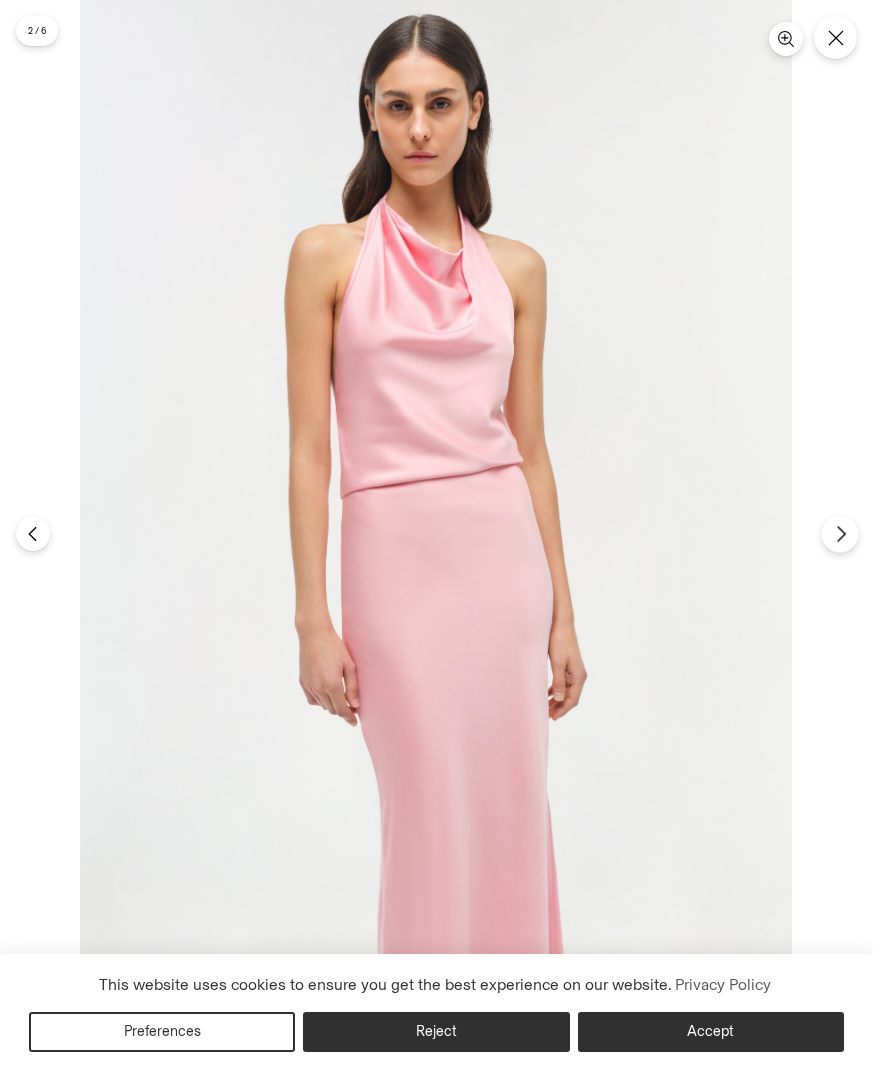 click 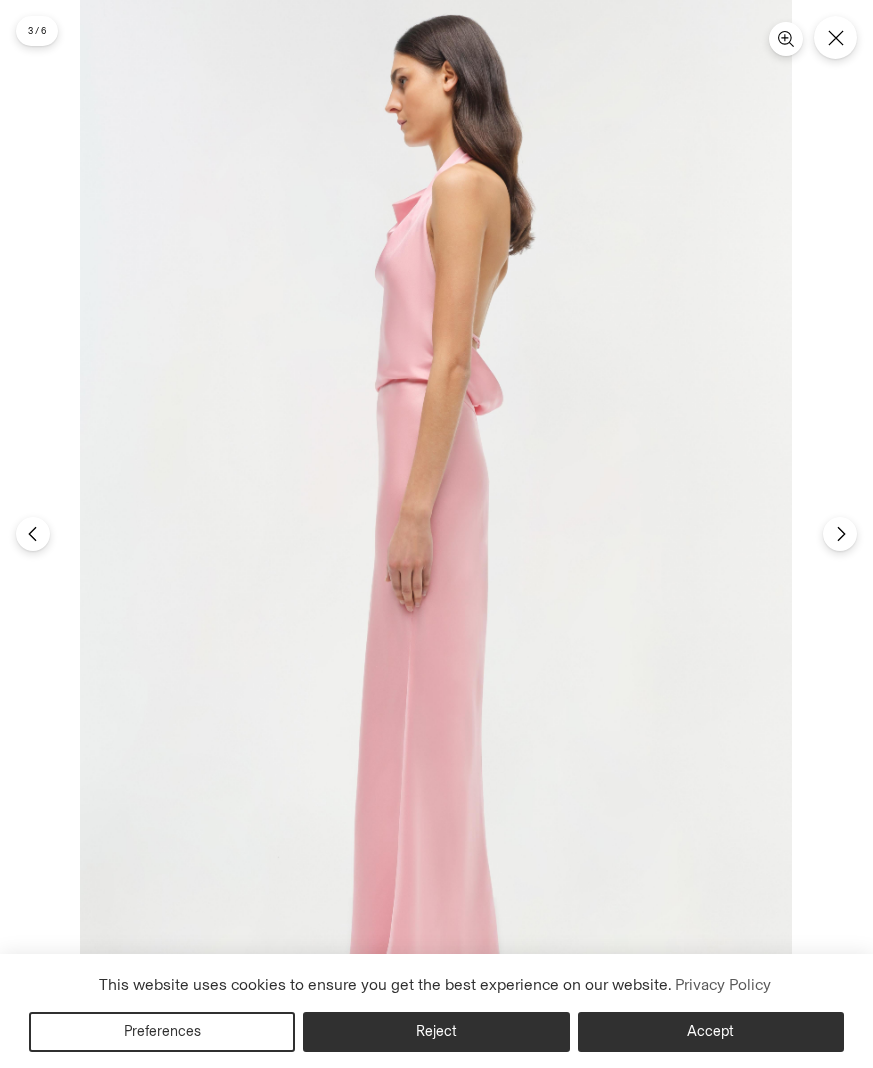 scroll, scrollTop: 781, scrollLeft: 0, axis: vertical 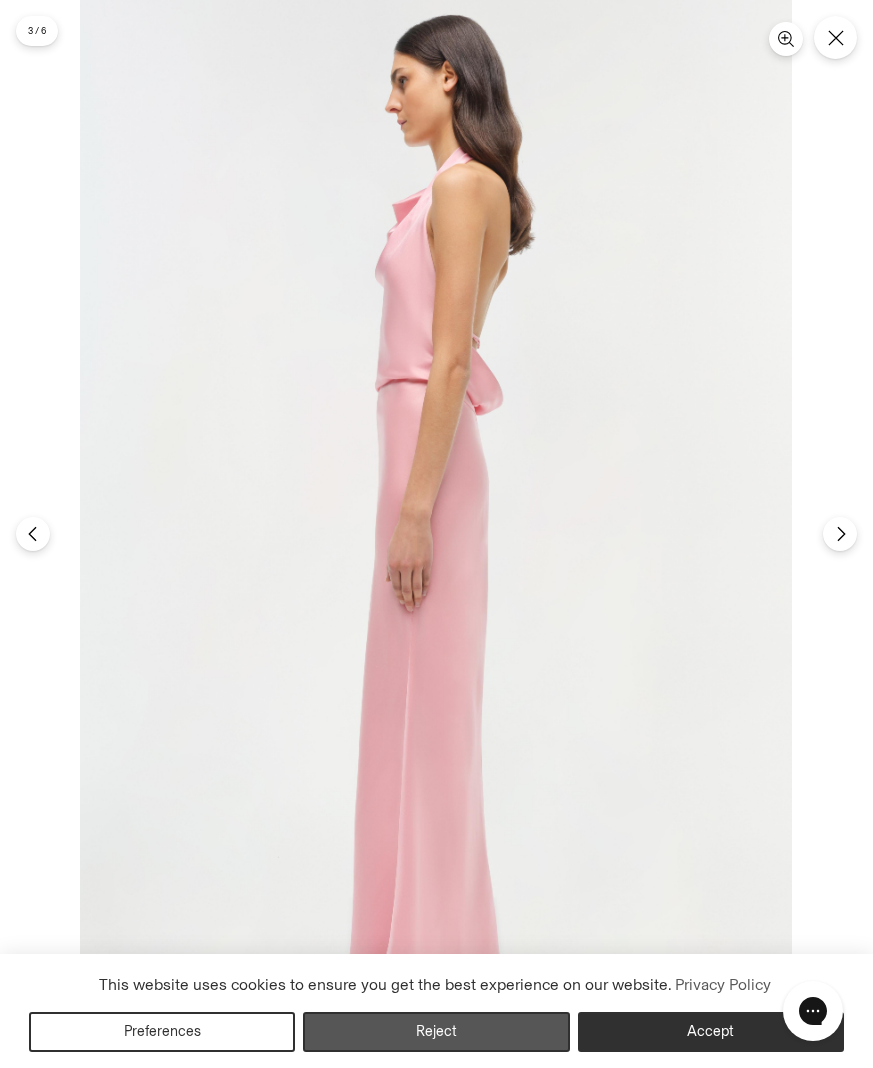 click on "Reject" at bounding box center [436, 1032] 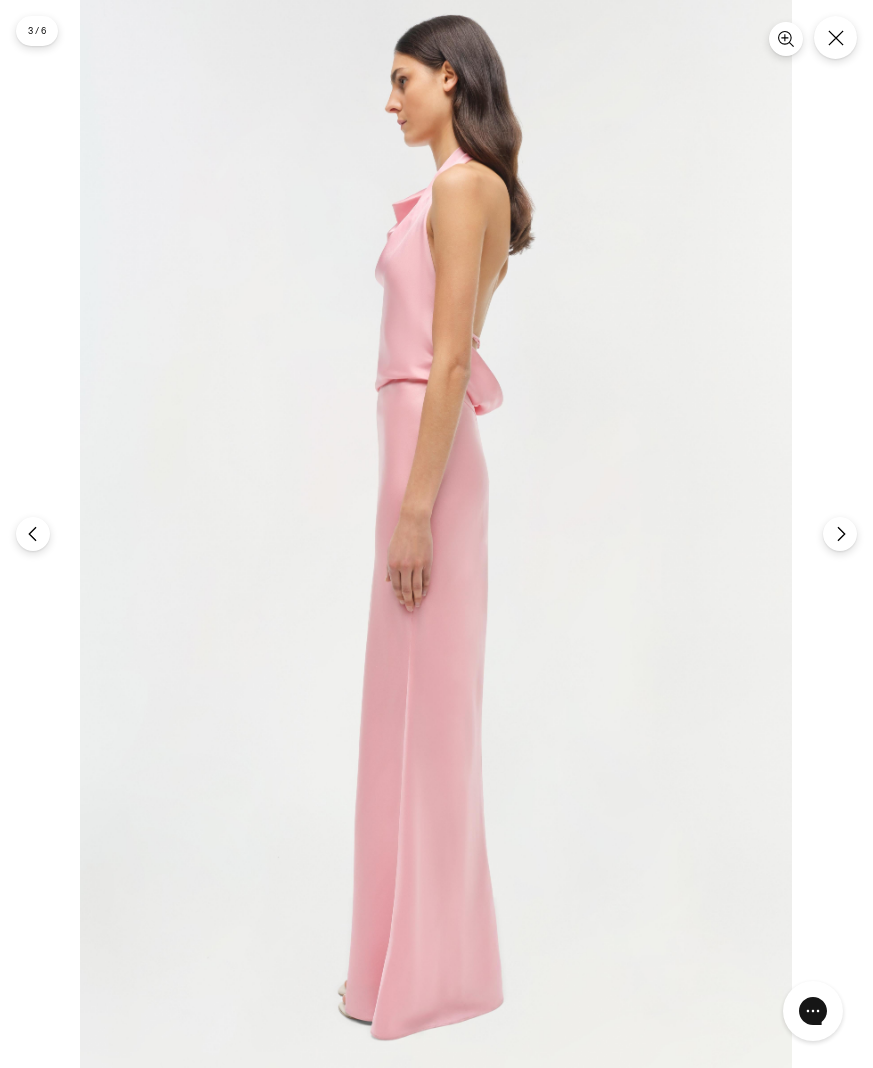 scroll, scrollTop: 982, scrollLeft: 0, axis: vertical 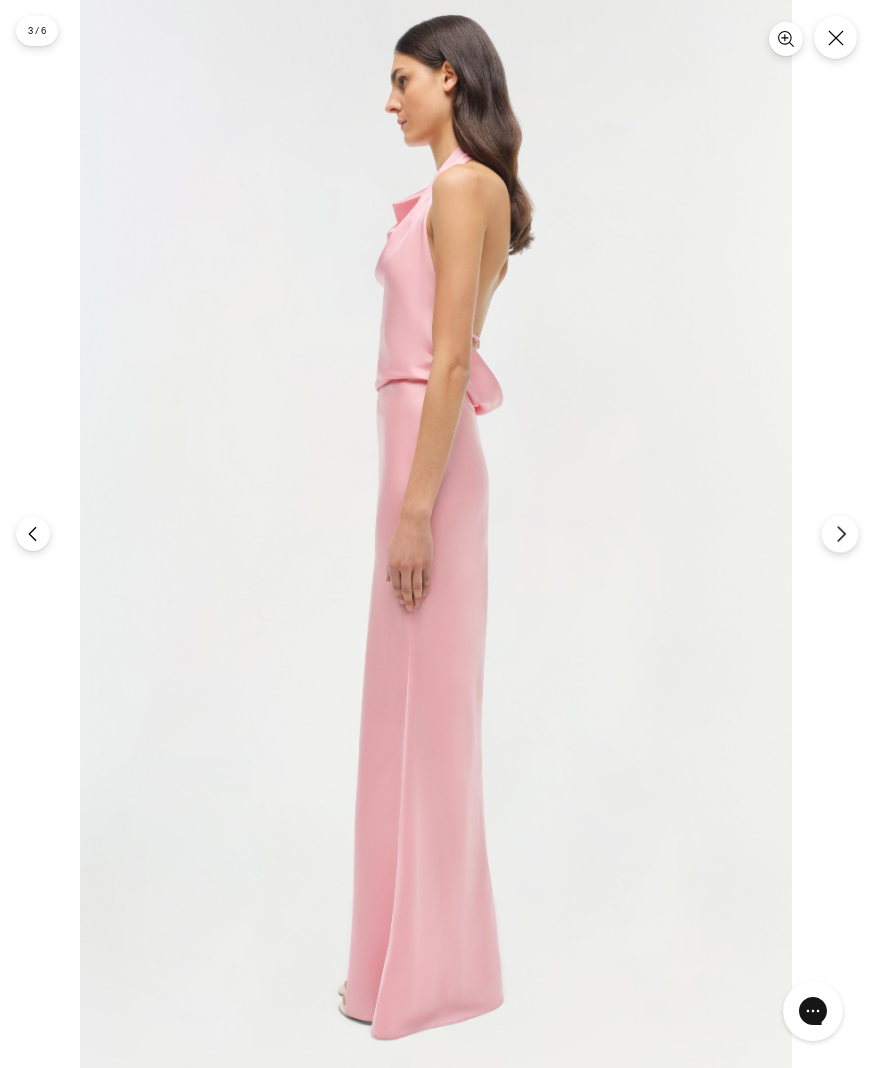 click 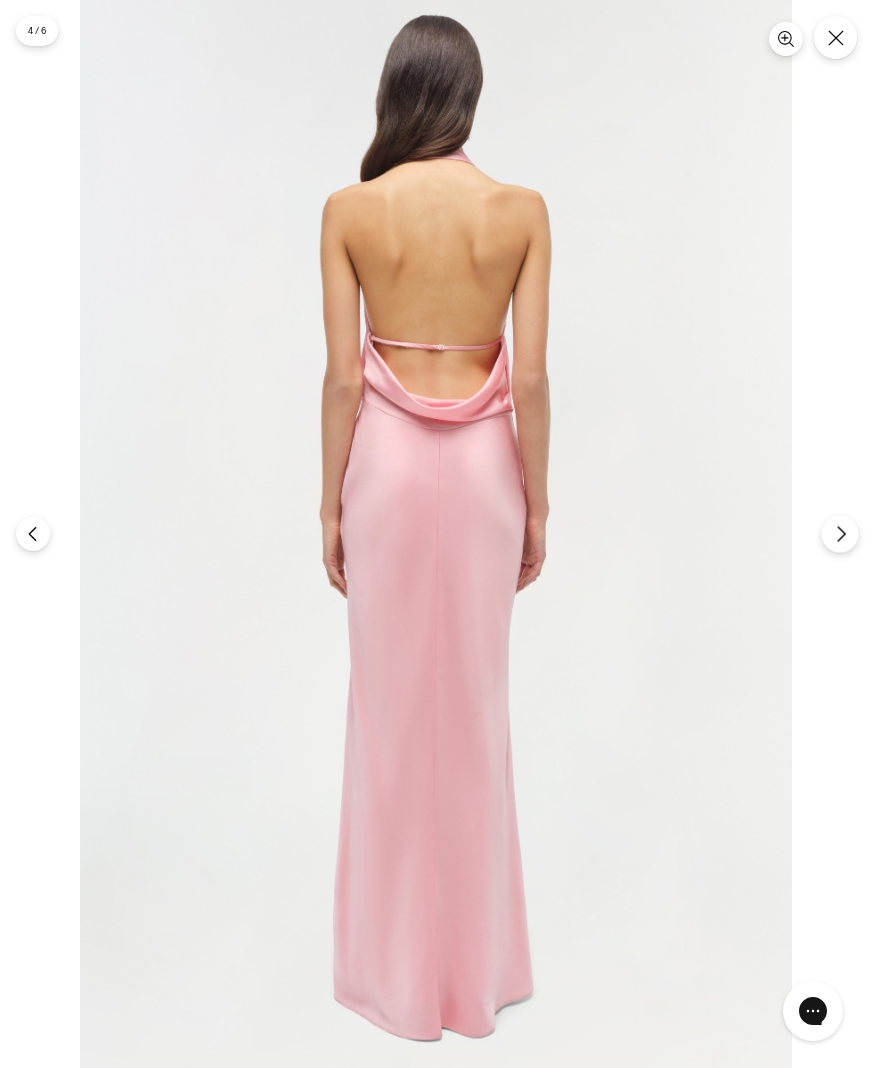 click 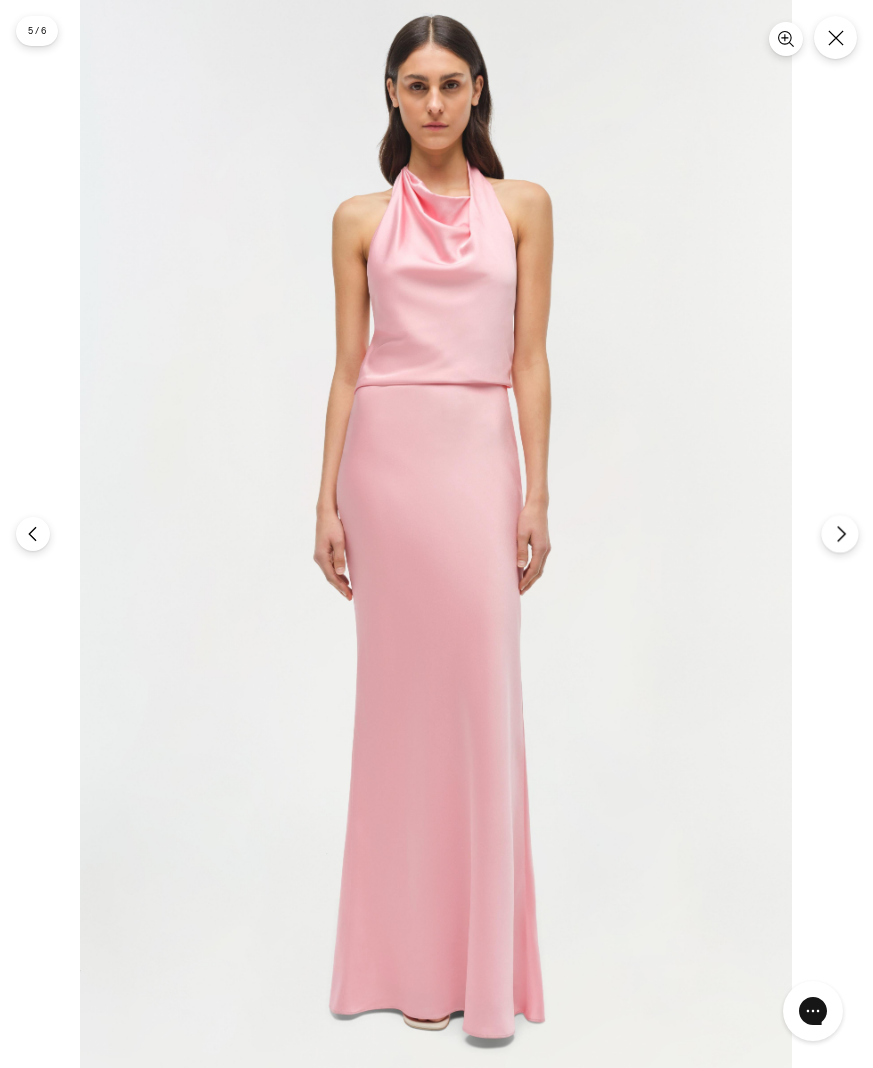 click 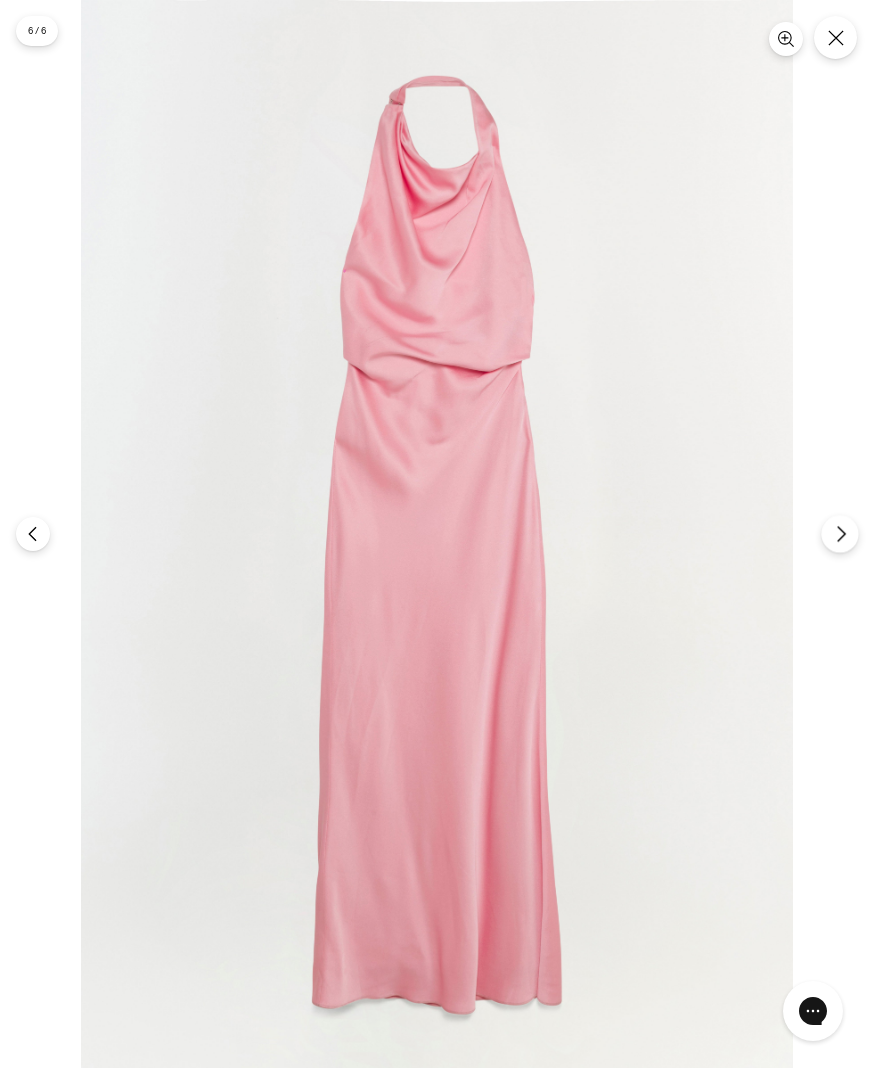 click 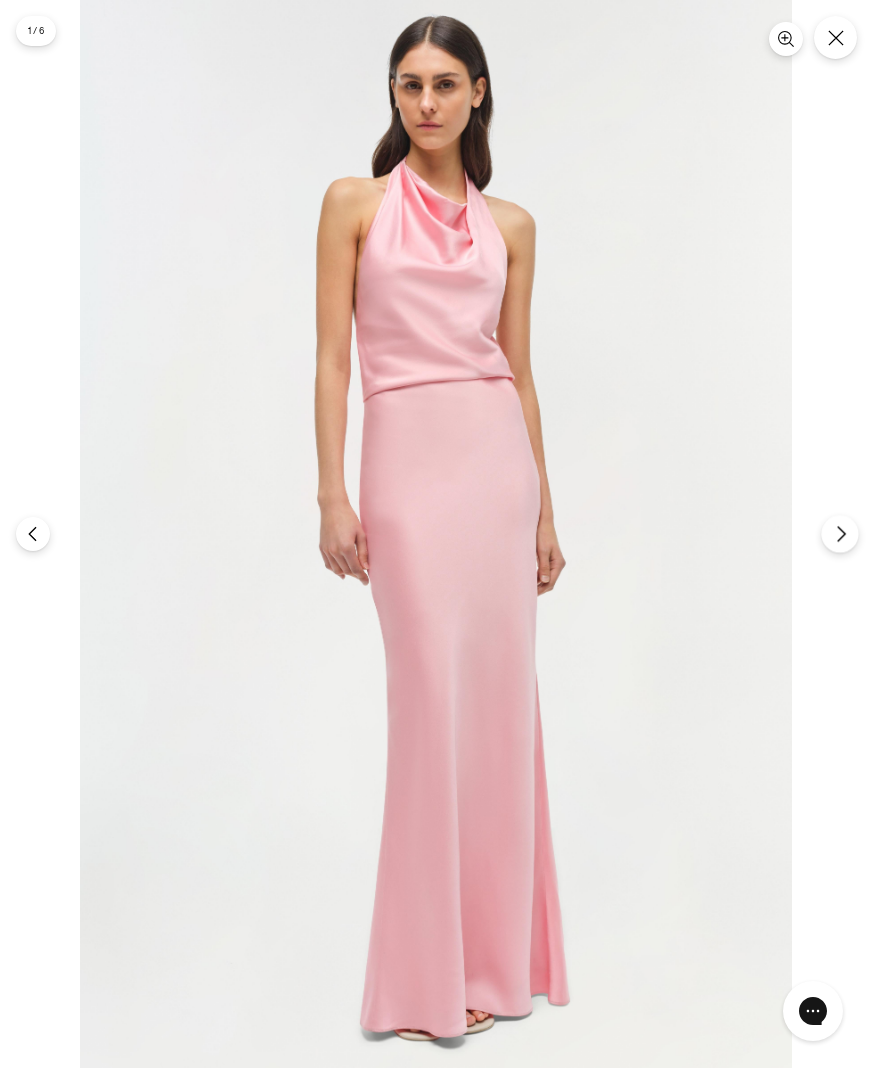 click 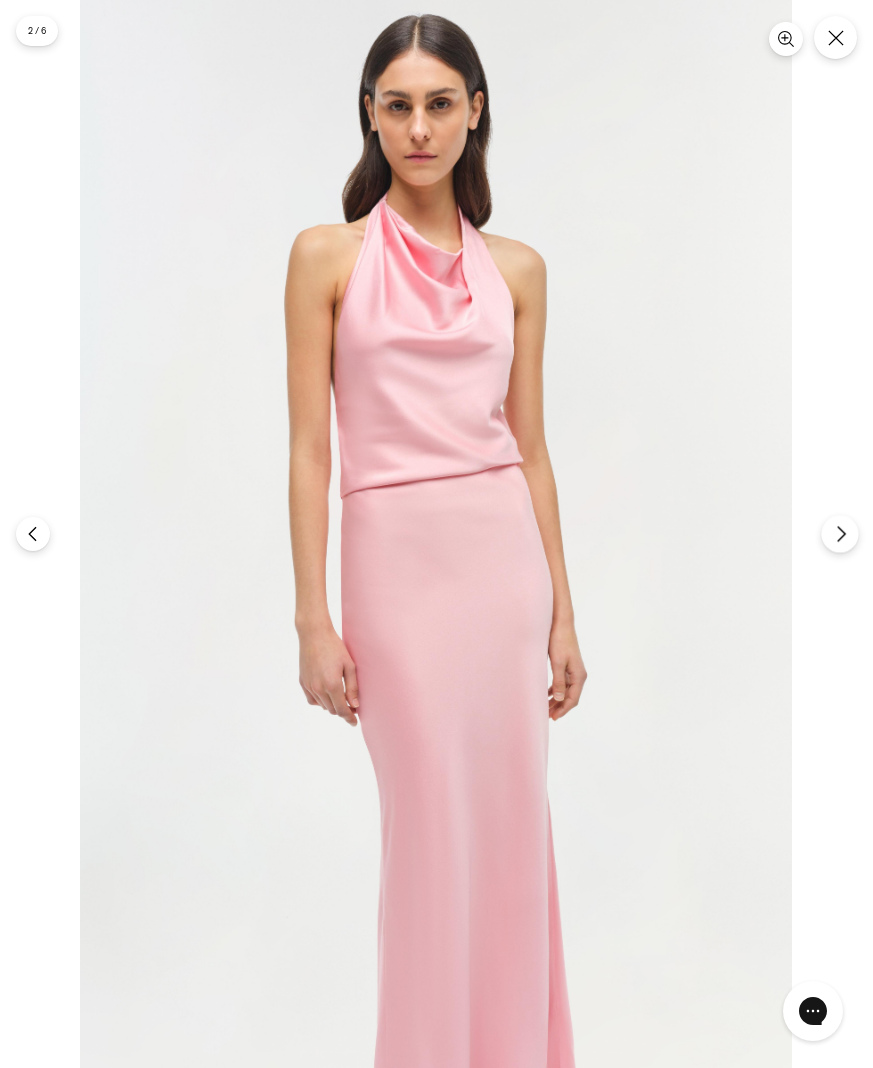 click 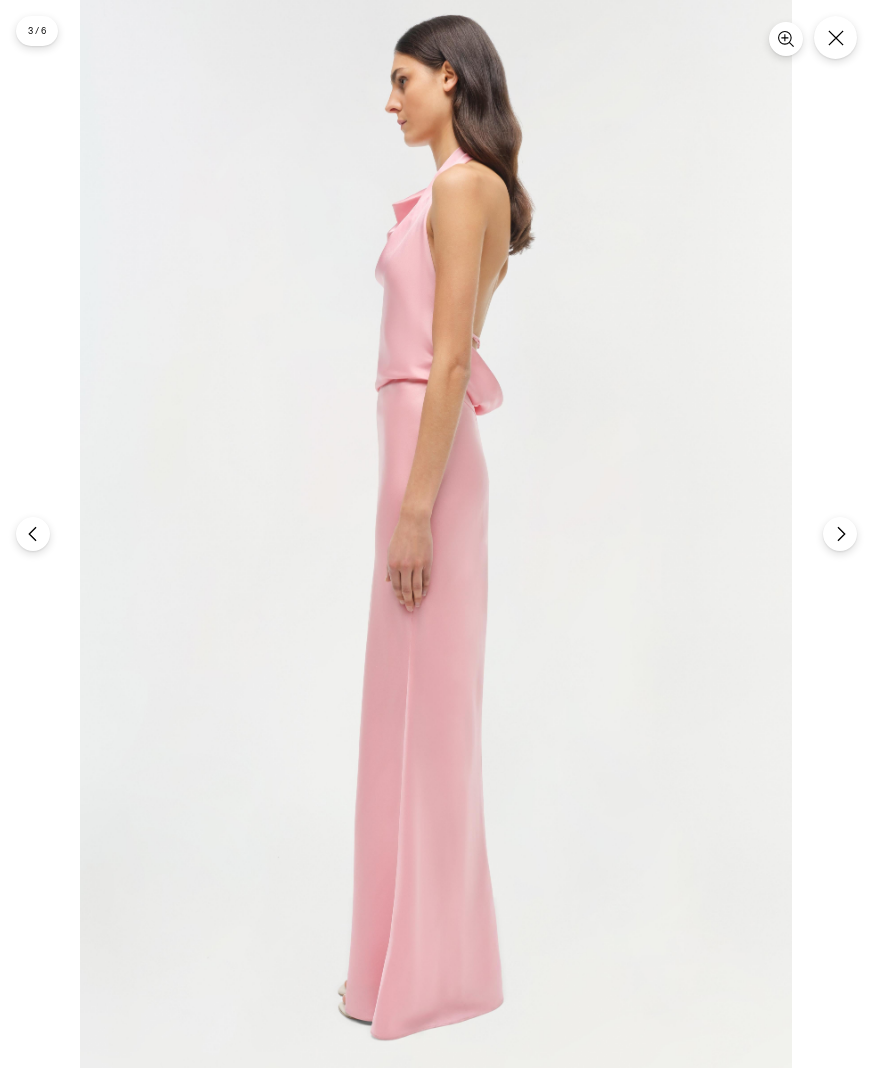 scroll, scrollTop: 2271, scrollLeft: 0, axis: vertical 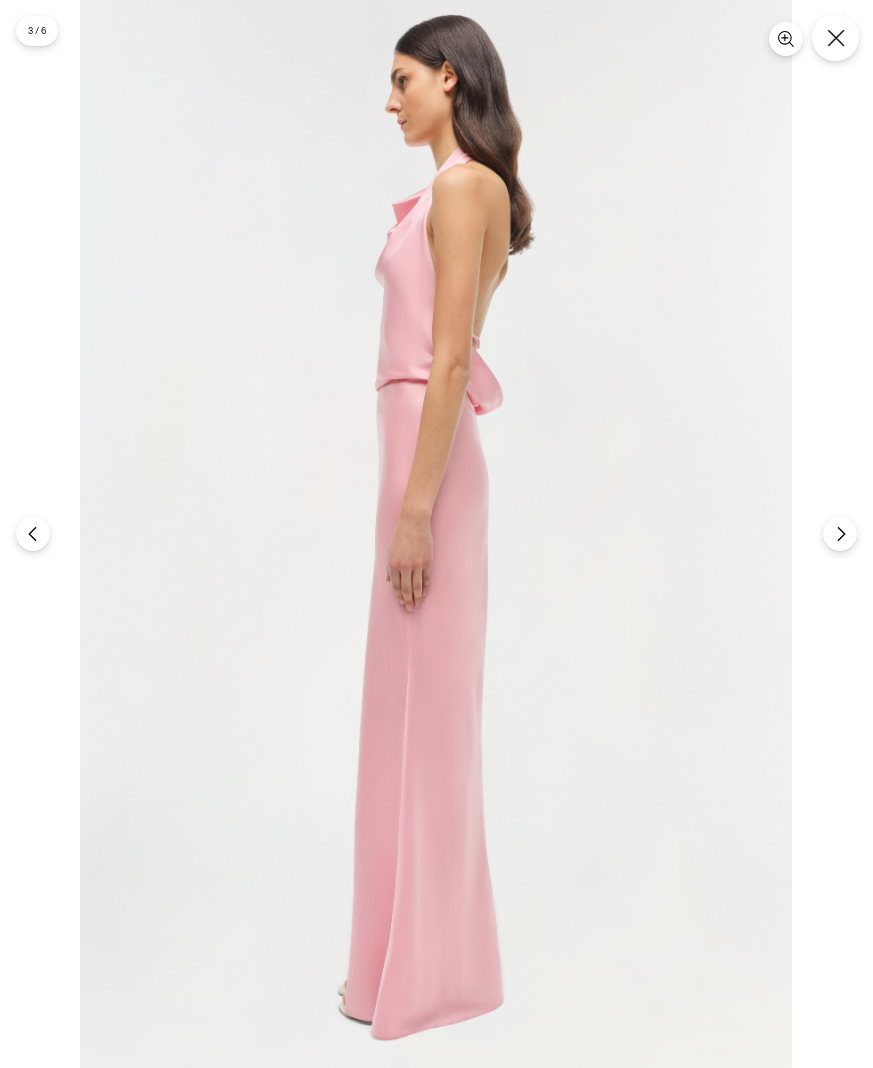 click at bounding box center (835, 37) 